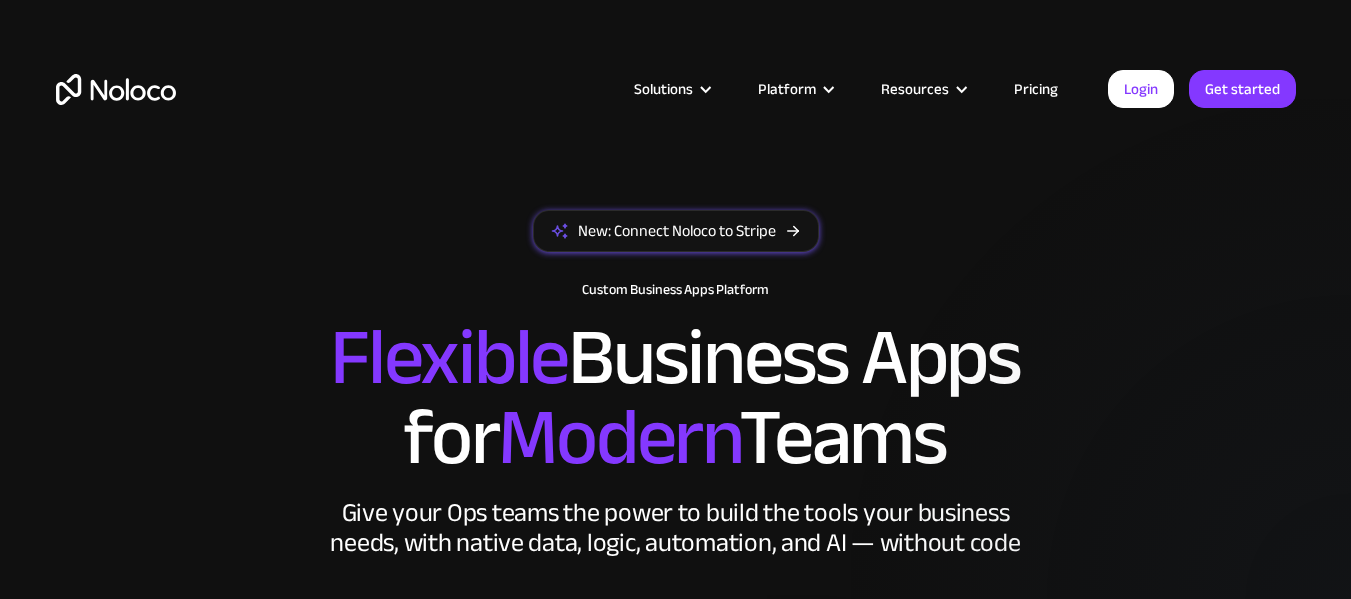 scroll, scrollTop: 0, scrollLeft: 0, axis: both 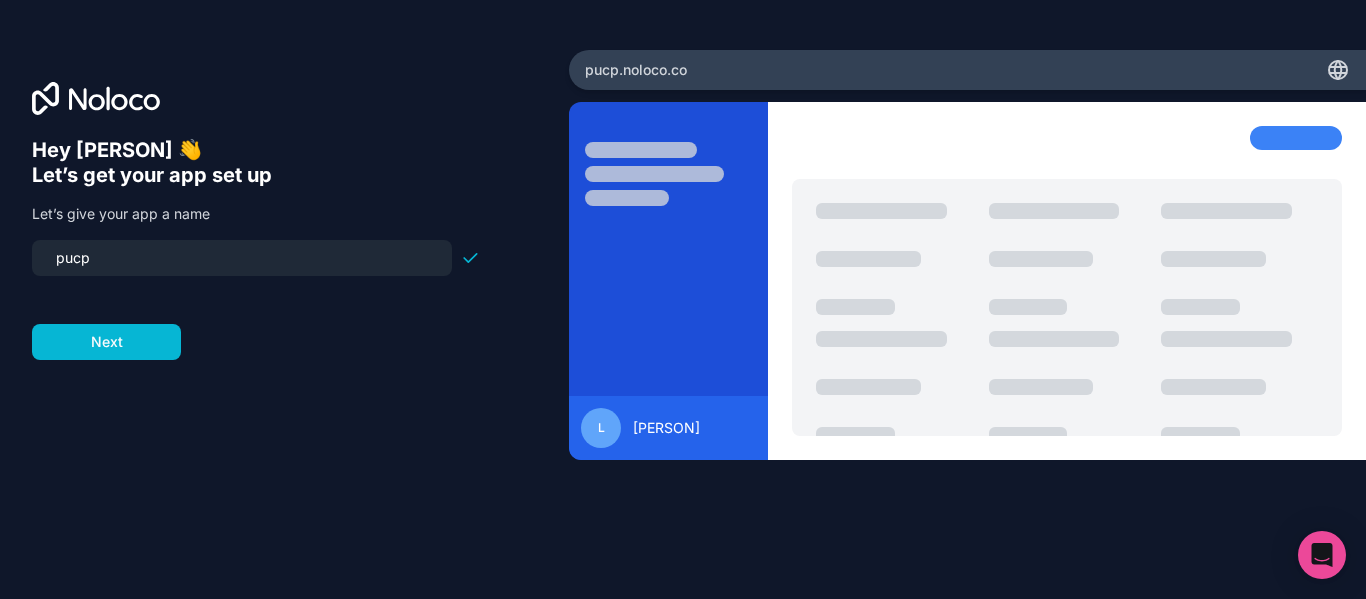 click on "pucp" at bounding box center (242, 258) 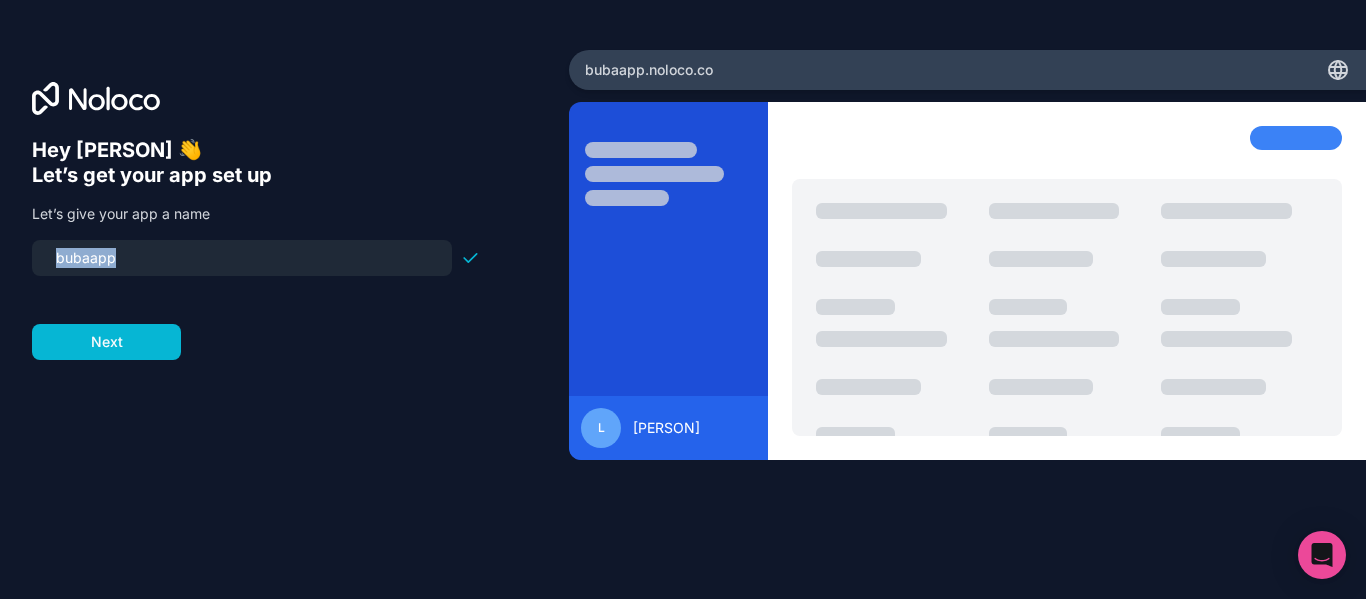 drag, startPoint x: 177, startPoint y: 278, endPoint x: 167, endPoint y: 269, distance: 13.453624 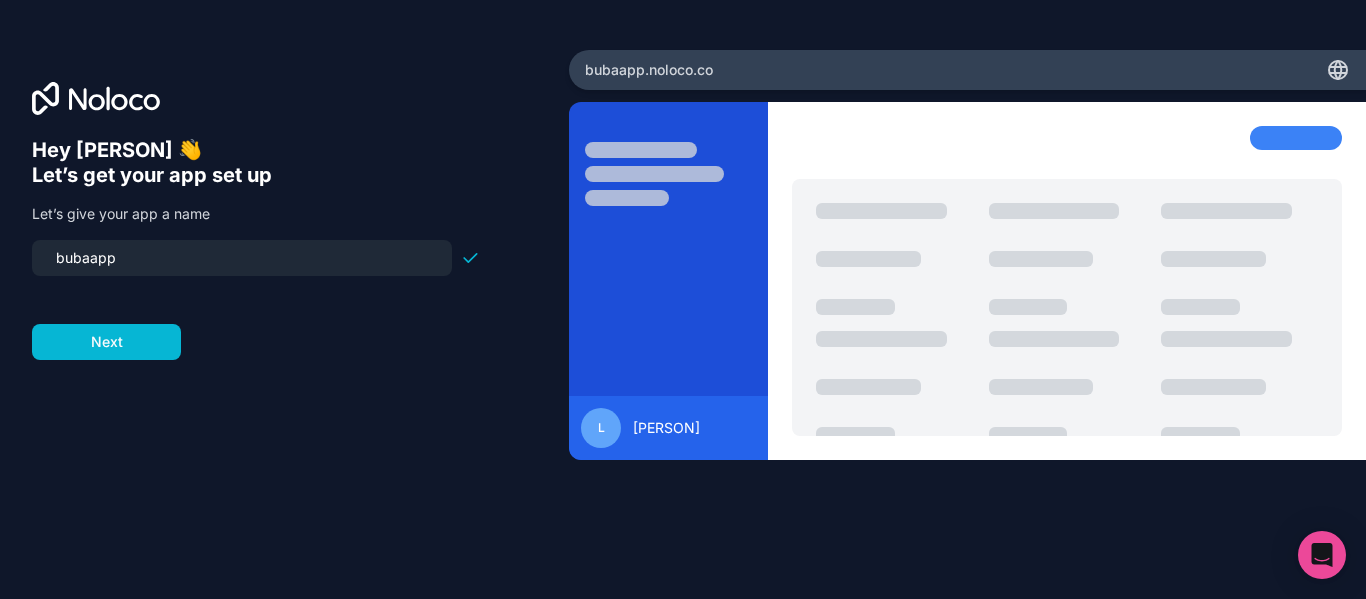 drag, startPoint x: 164, startPoint y: 263, endPoint x: 0, endPoint y: 251, distance: 164.43843 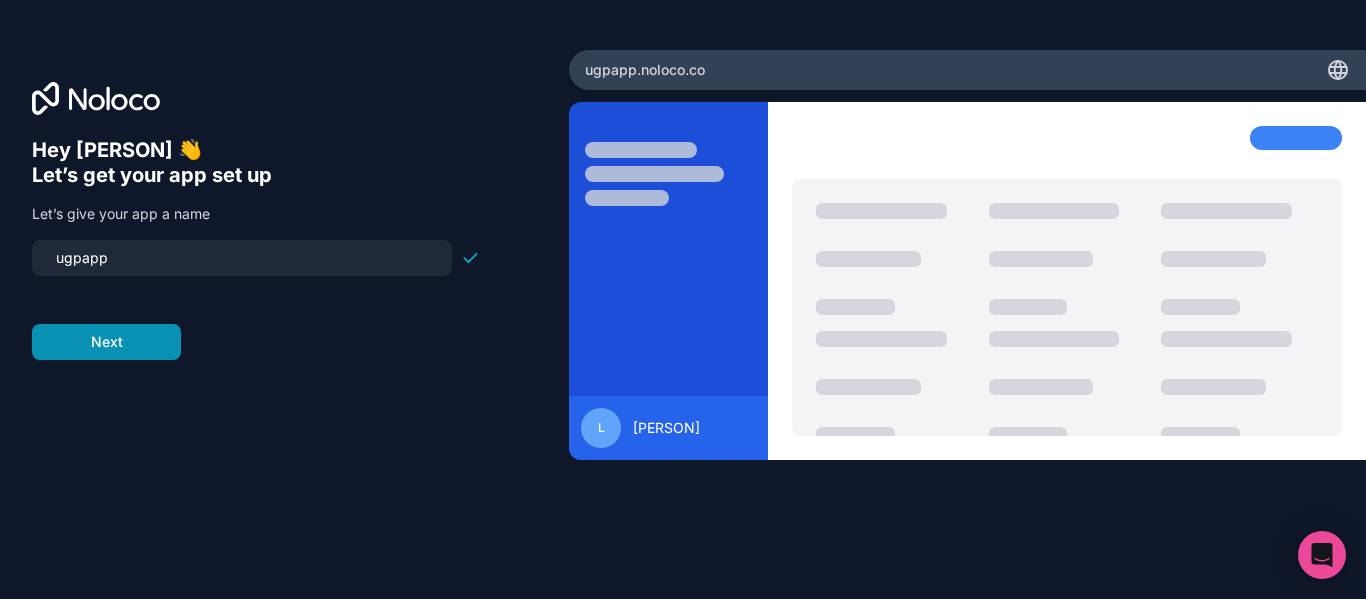 type on "ugpapp" 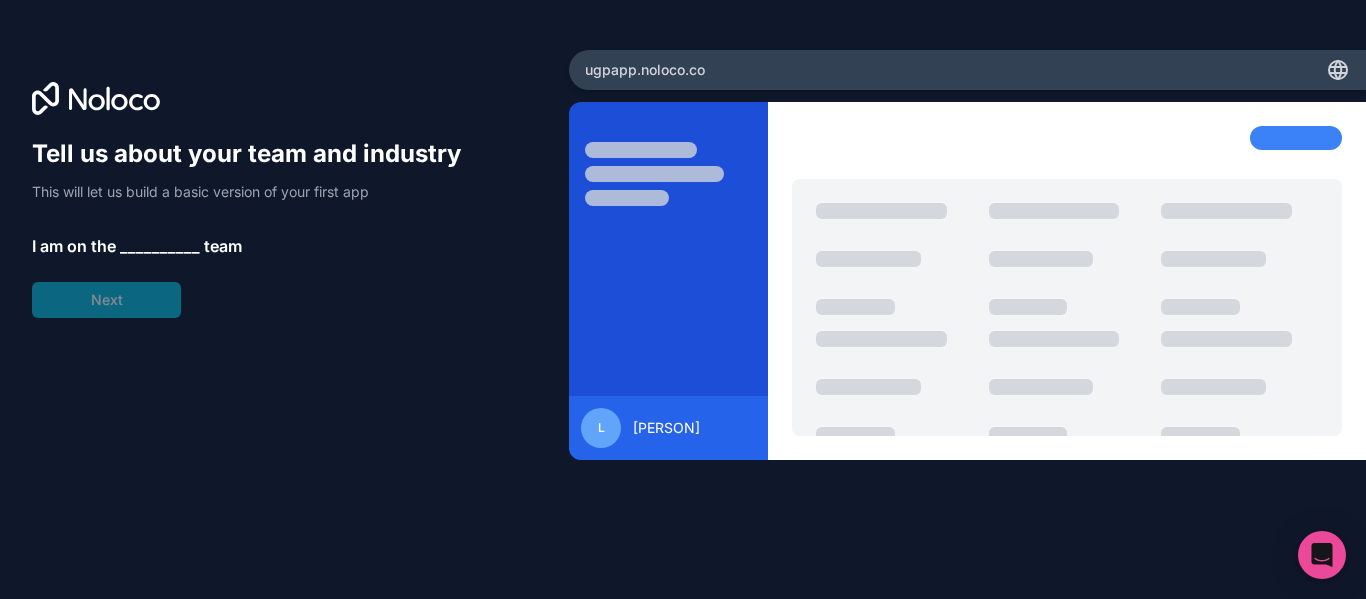 click on "__________" at bounding box center (160, 246) 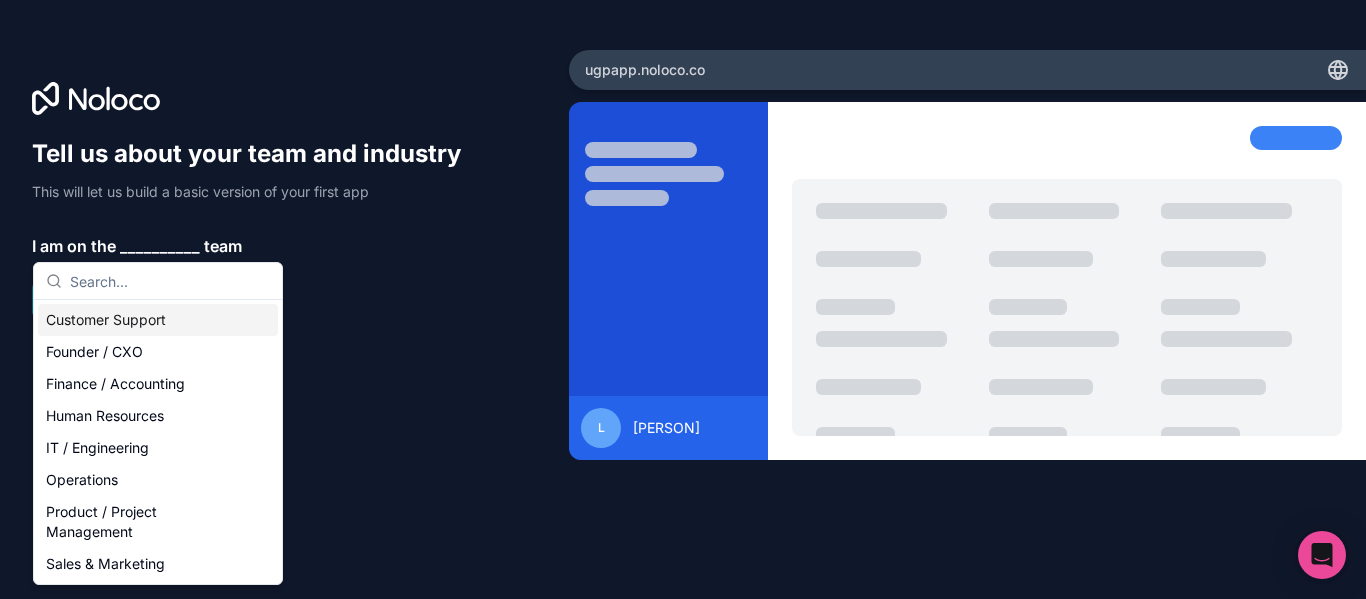 click on "__________" at bounding box center [160, 246] 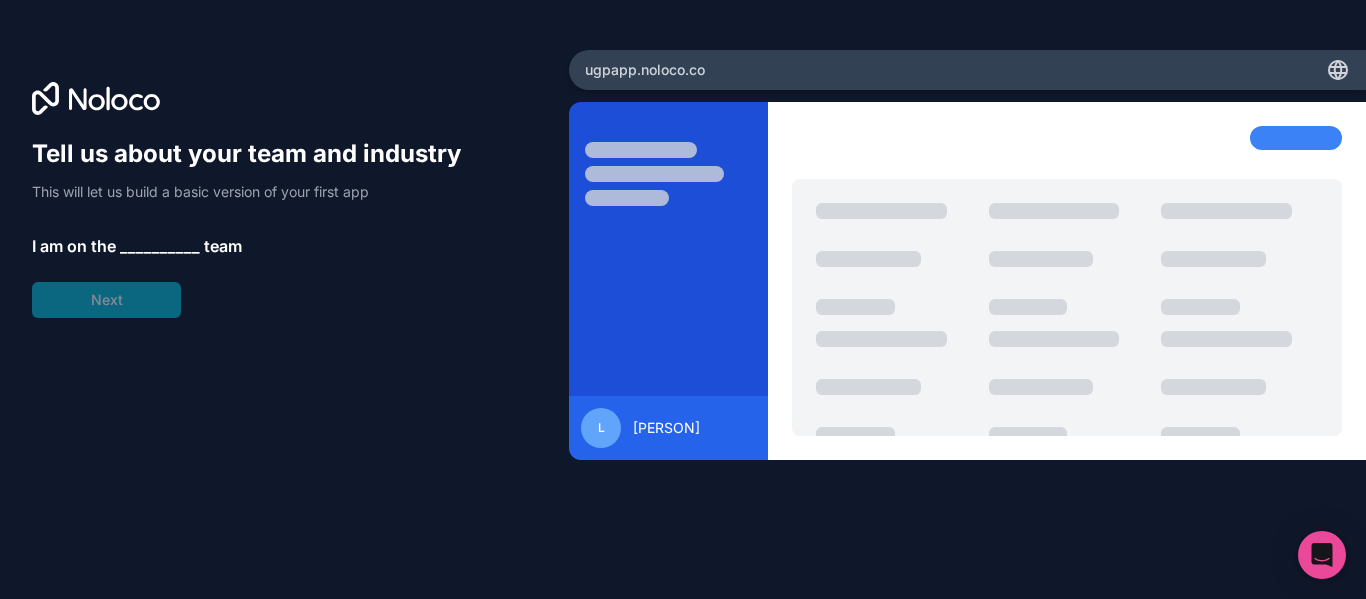 click on "__________" at bounding box center (160, 246) 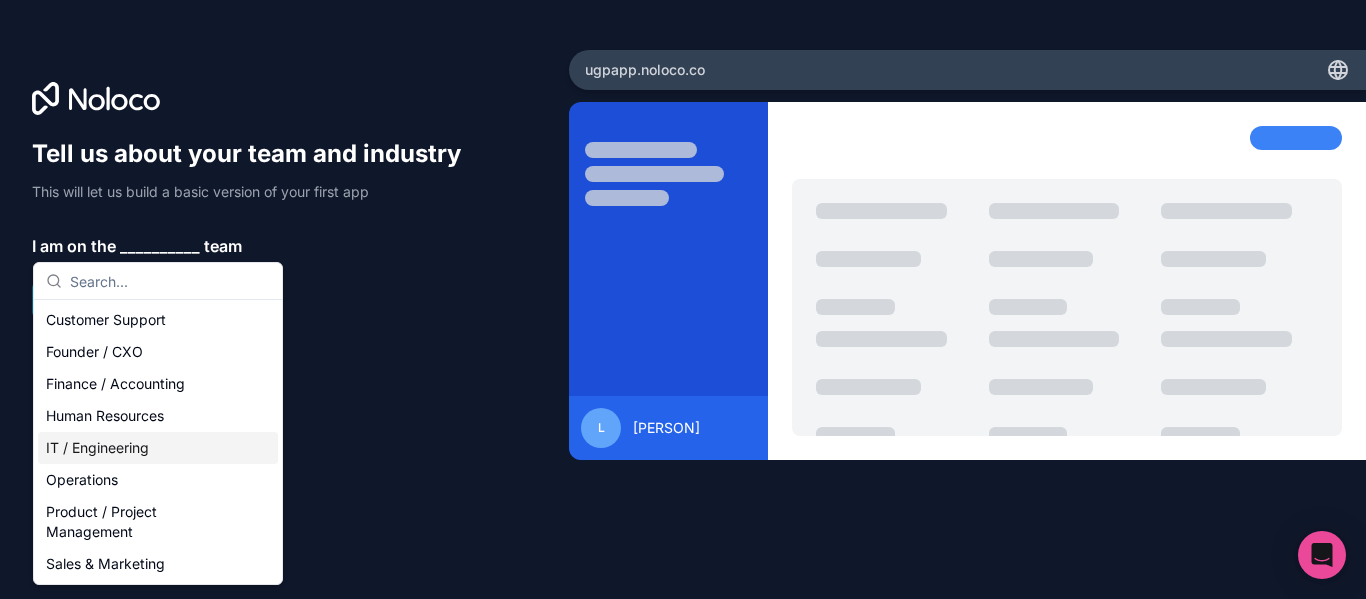 click on "IT / Engineering" at bounding box center [158, 448] 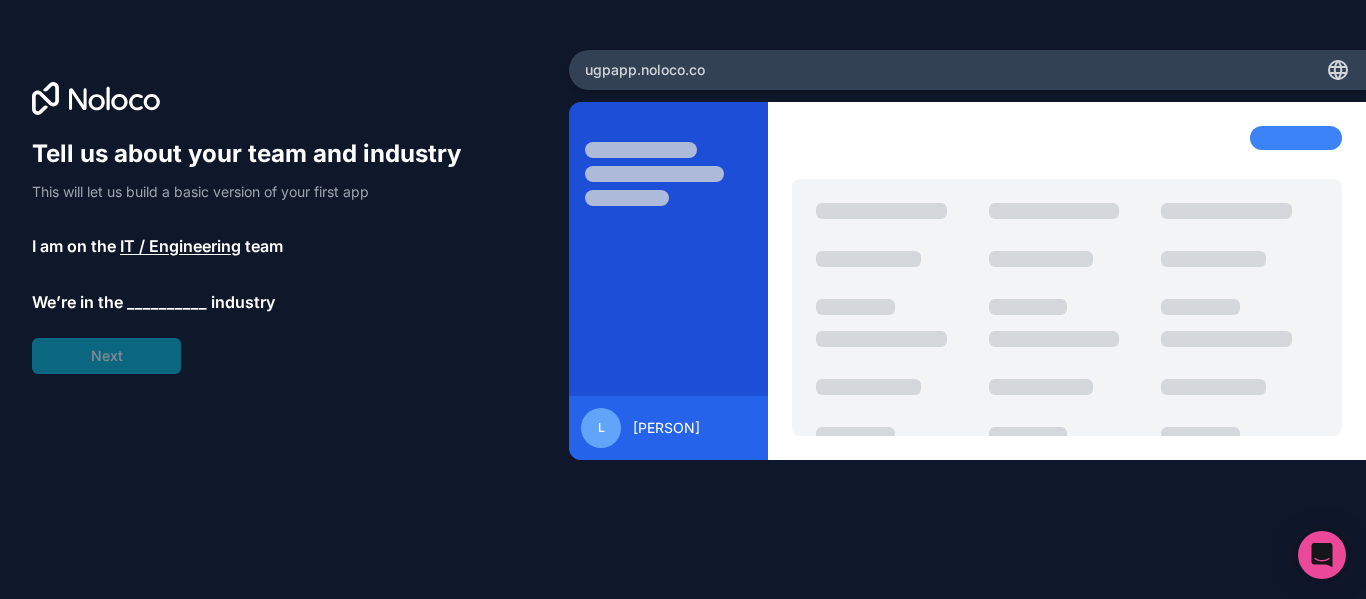 click on "__________" at bounding box center [167, 302] 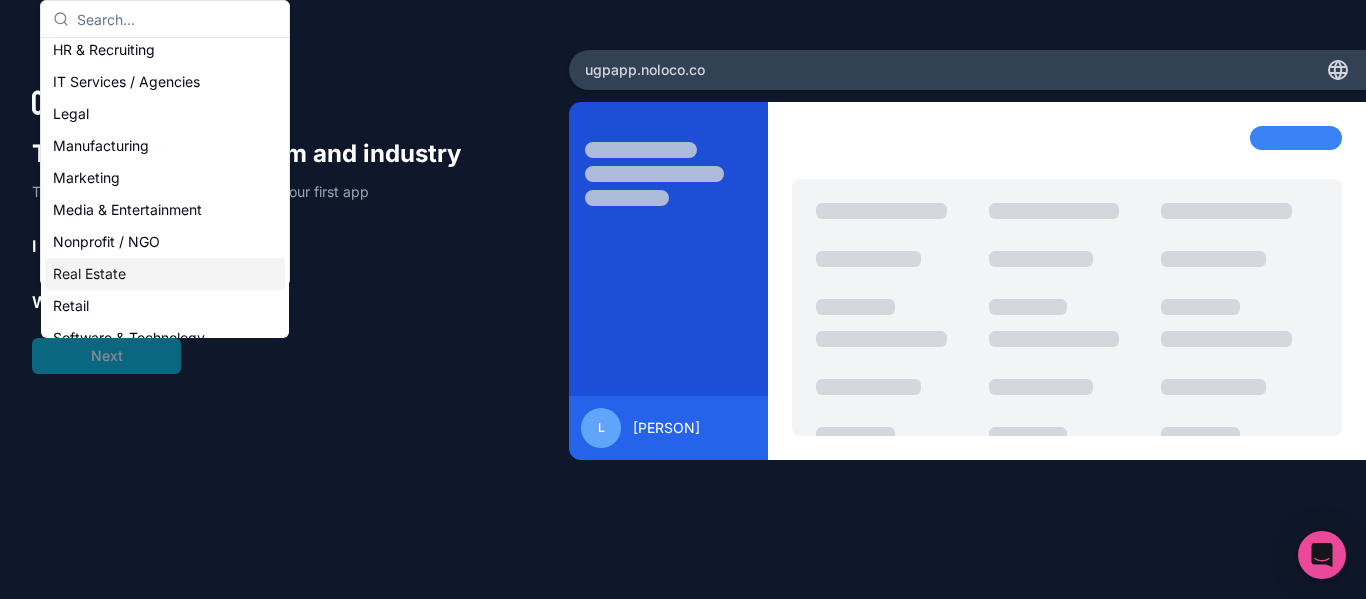 scroll, scrollTop: 100, scrollLeft: 0, axis: vertical 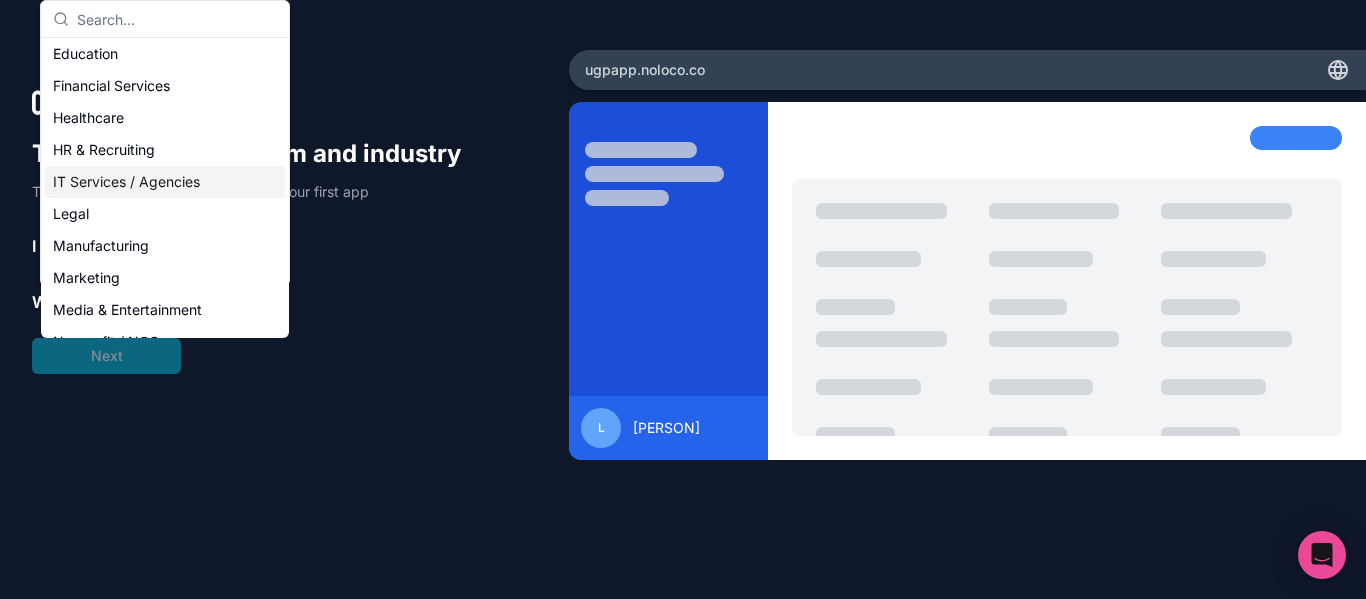 click on "IT Services / Agencies" at bounding box center [165, 182] 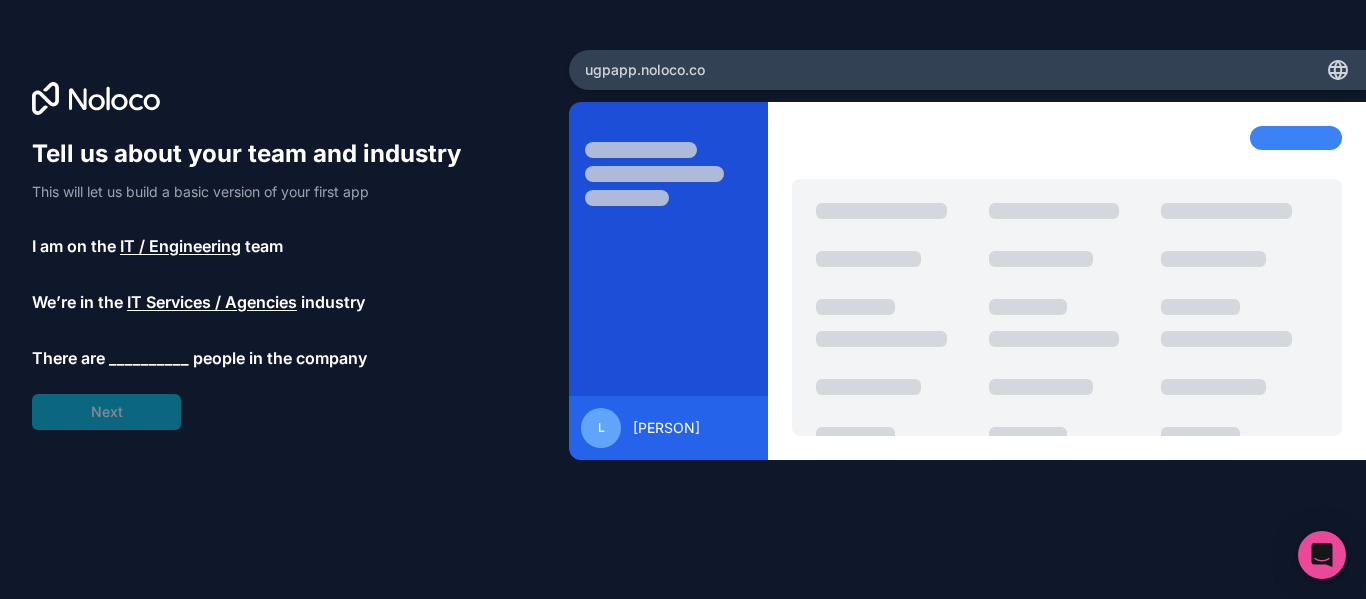click on "__________" at bounding box center [149, 358] 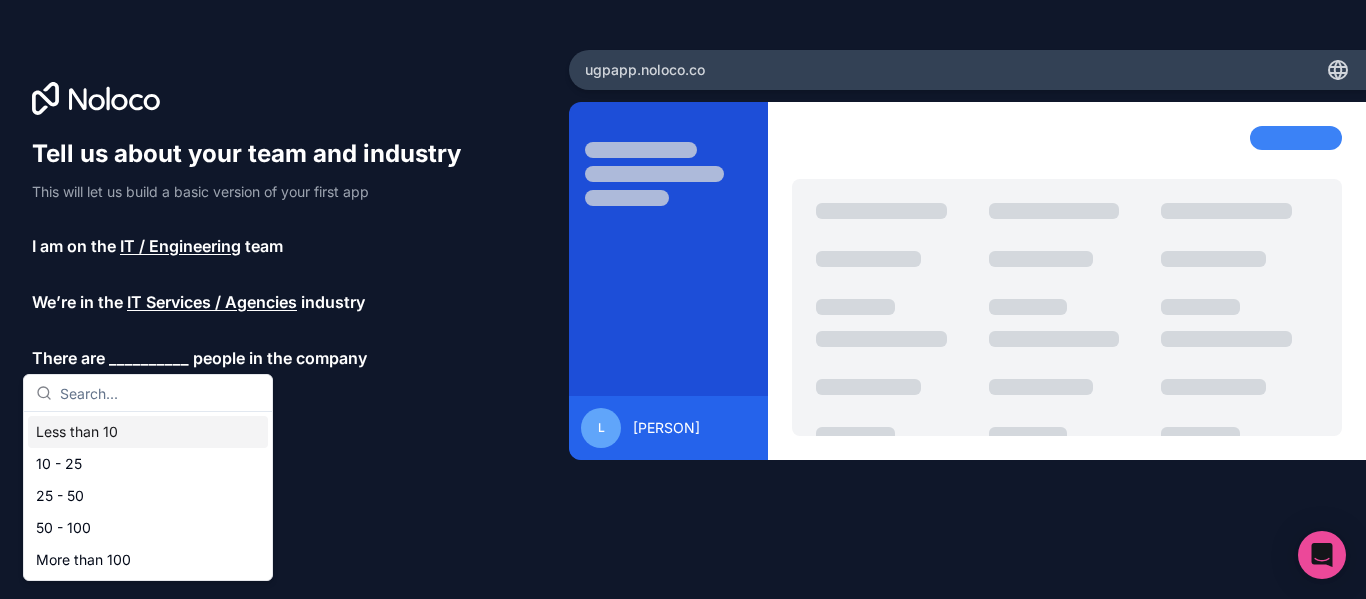 click on "Less than 10" at bounding box center [148, 432] 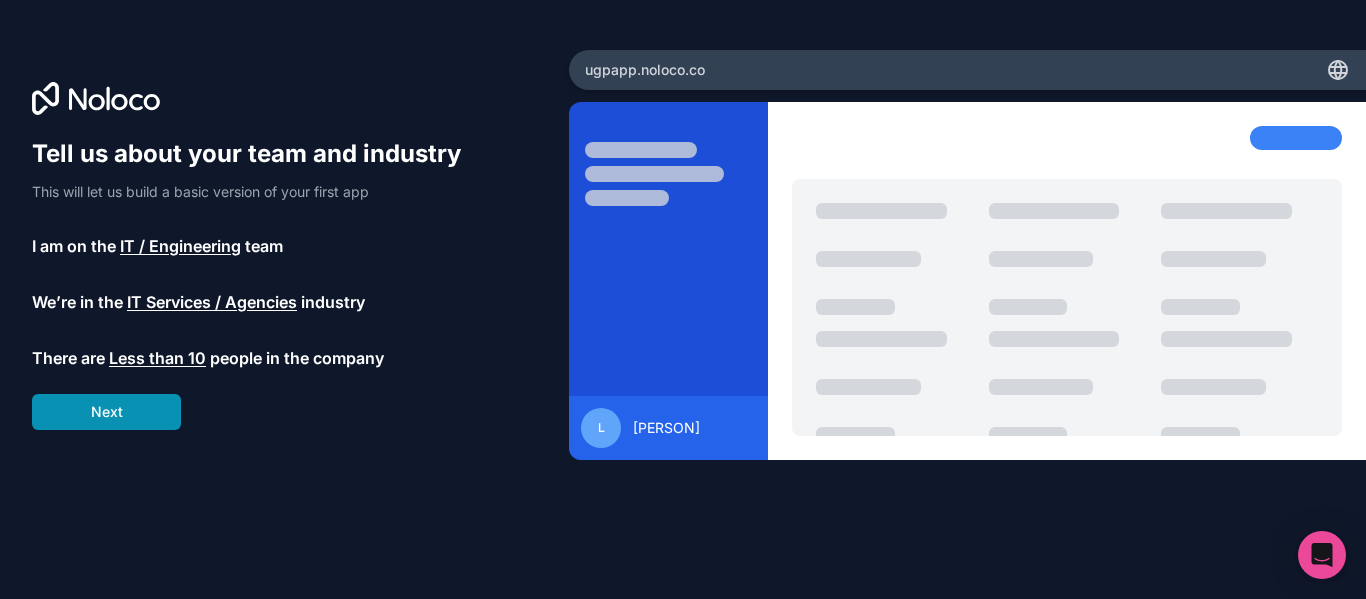 click on "Next" at bounding box center [106, 412] 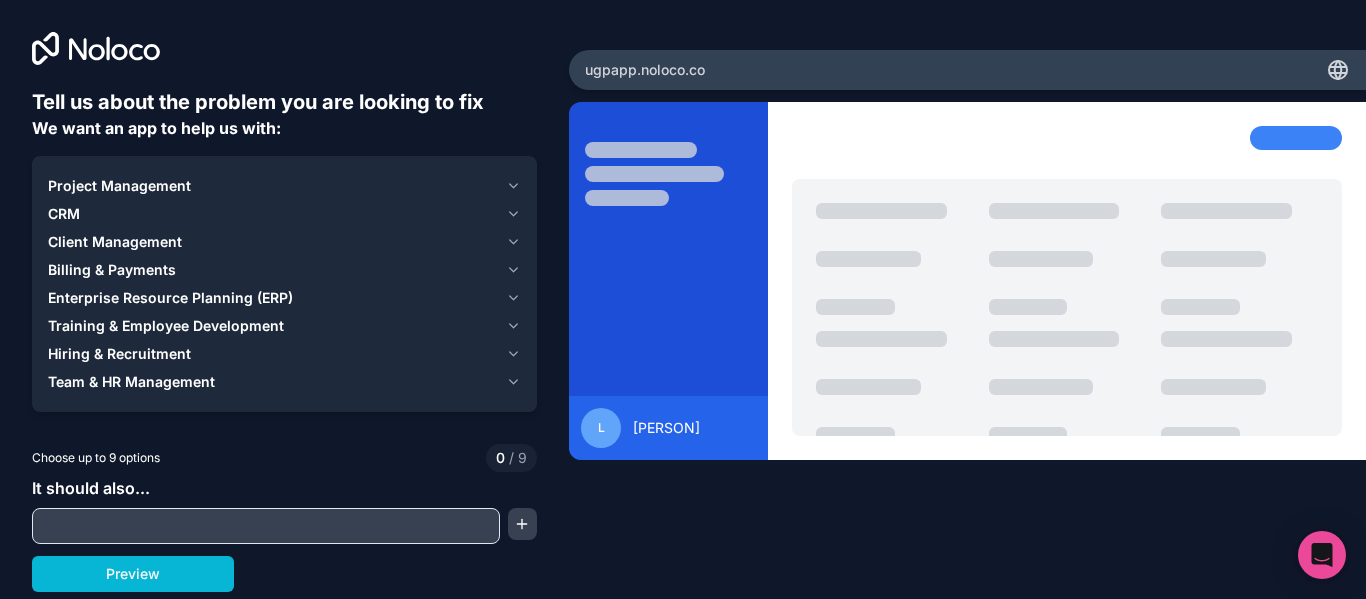 click on "CRM" at bounding box center [64, 214] 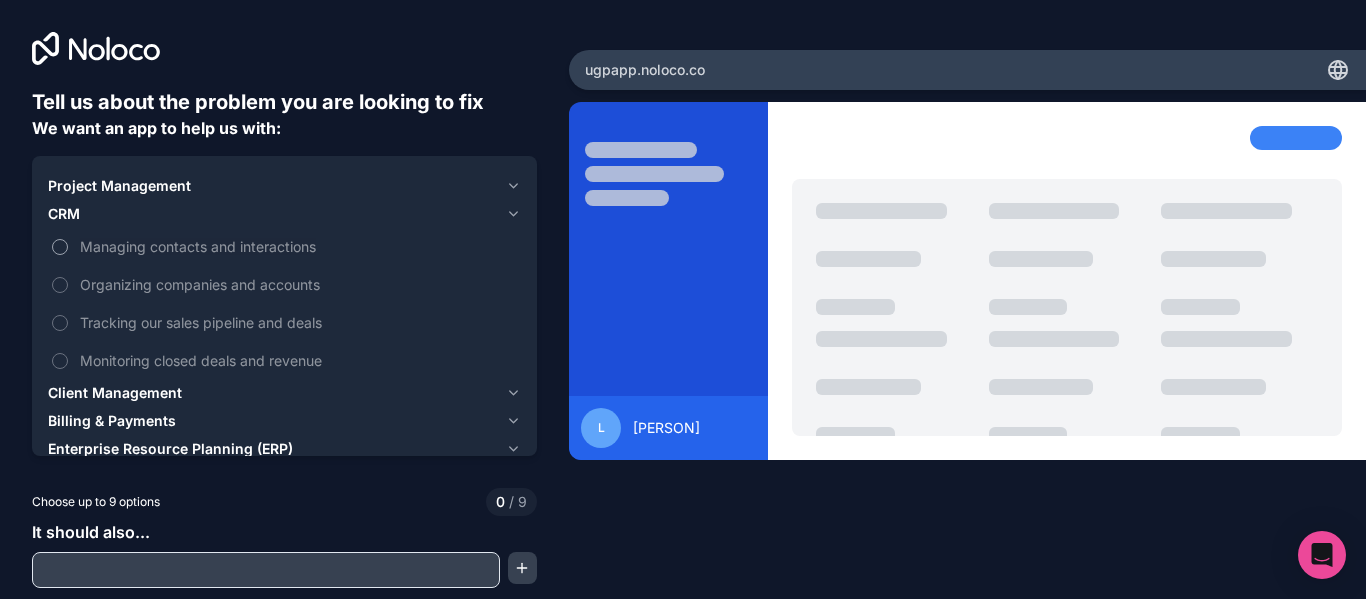click on "Managing contacts and interactions" at bounding box center (60, 247) 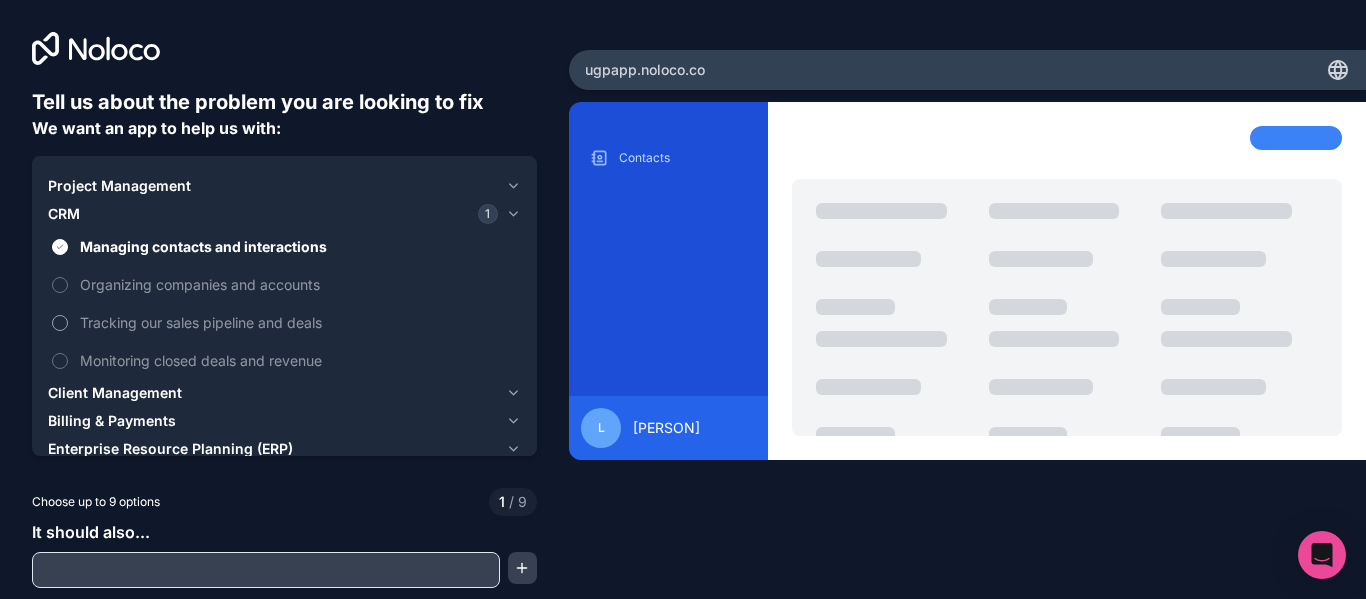 scroll, scrollTop: 37, scrollLeft: 0, axis: vertical 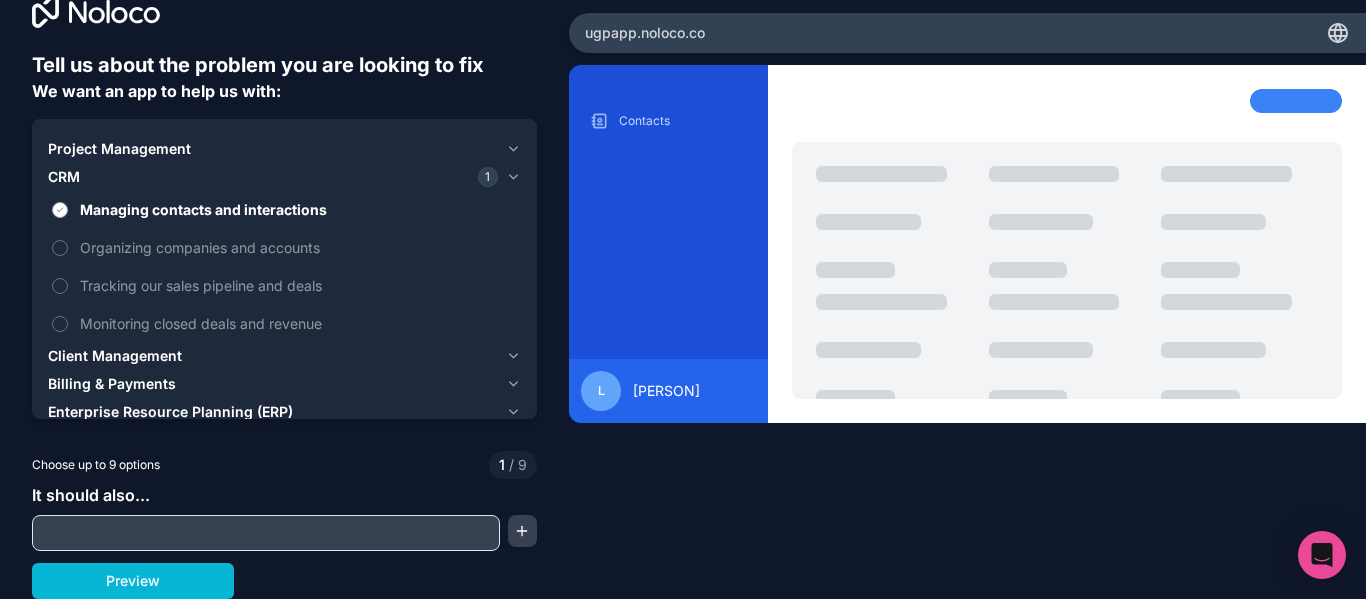 click on "Managing contacts and interactions" at bounding box center [60, 210] 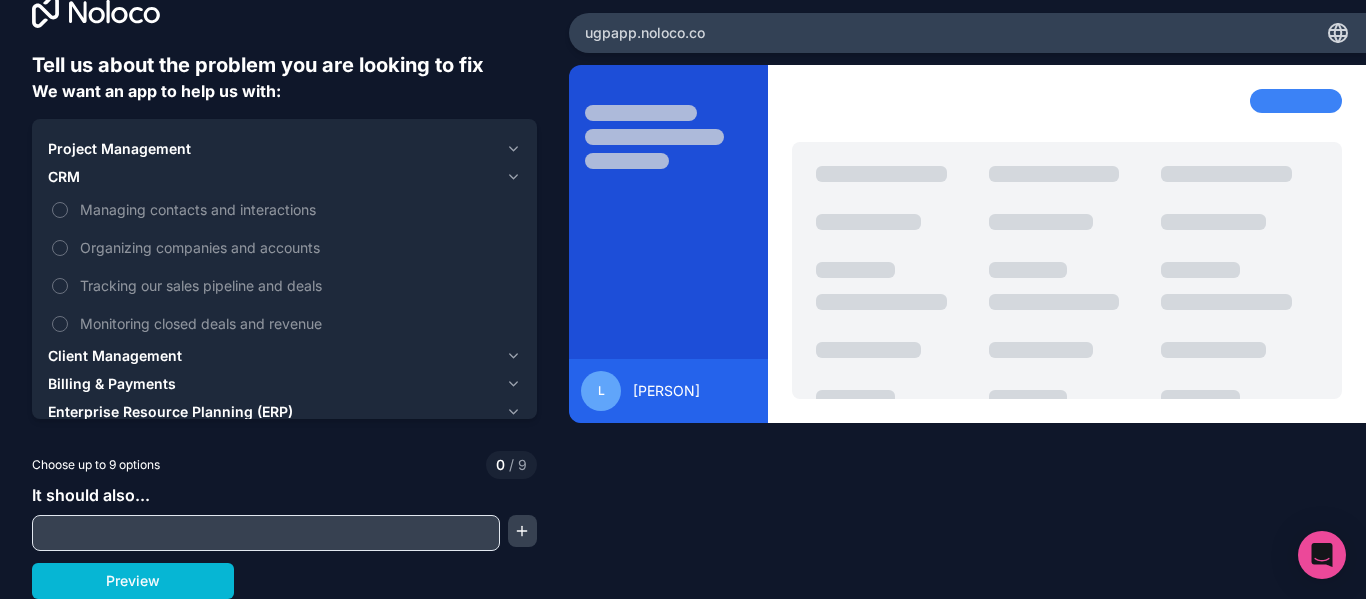 click on "Project Management" at bounding box center [119, 149] 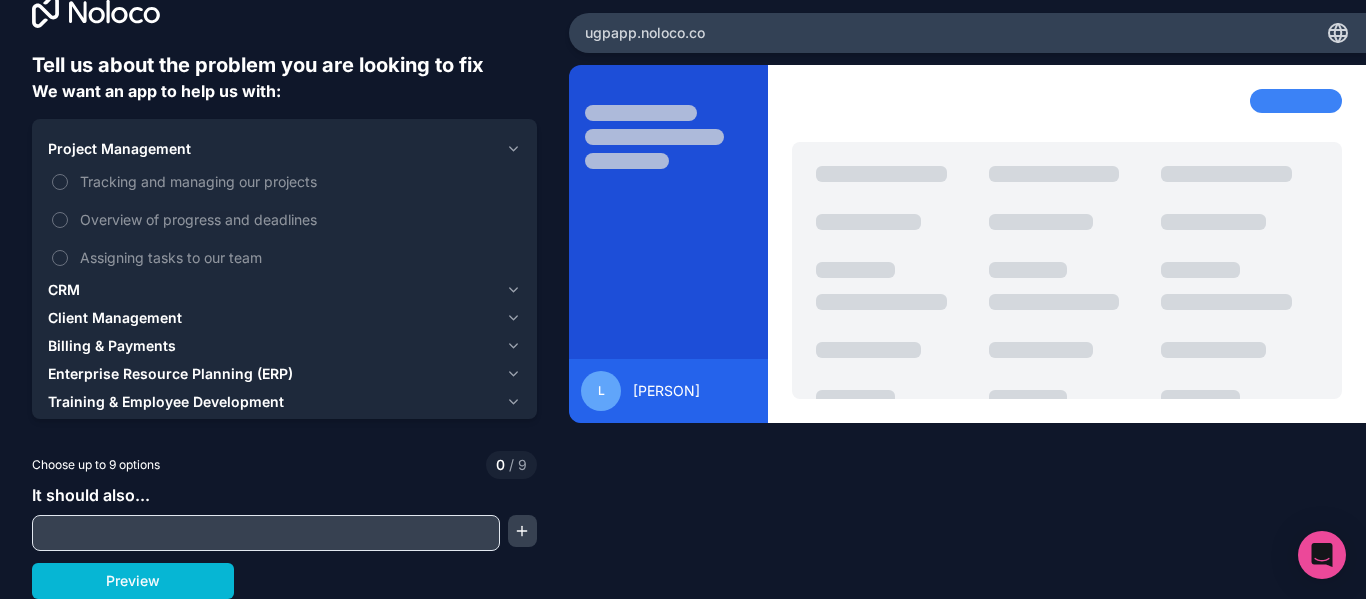 click on "Client Management" at bounding box center [273, 318] 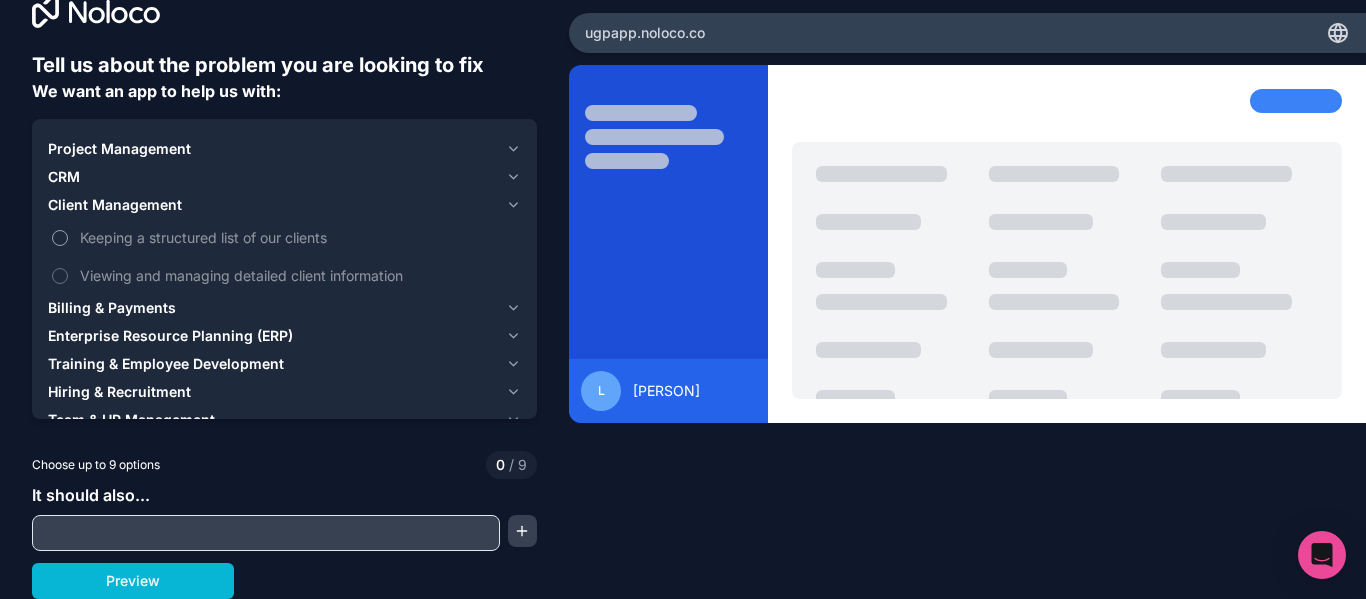 click on "Keeping a structured list of our clients" at bounding box center (284, 237) 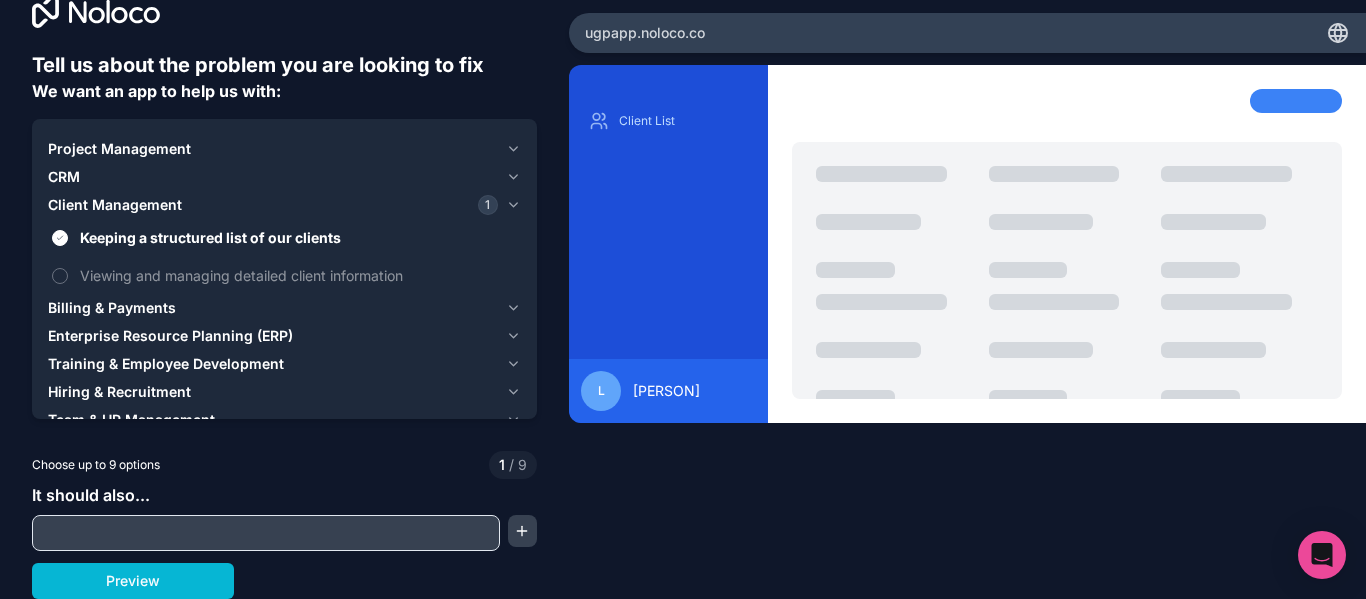click on "Enterprise Resource Planning (ERP)" at bounding box center (170, 336) 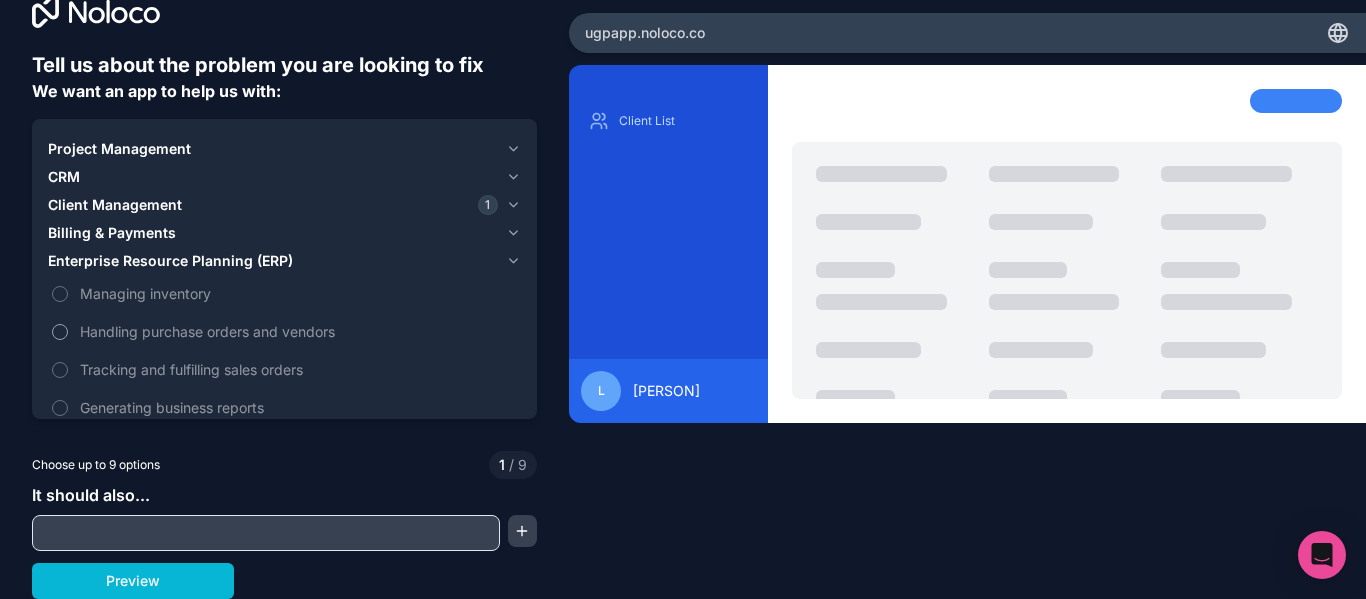 click on "Handling purchase orders and vendors" at bounding box center (298, 331) 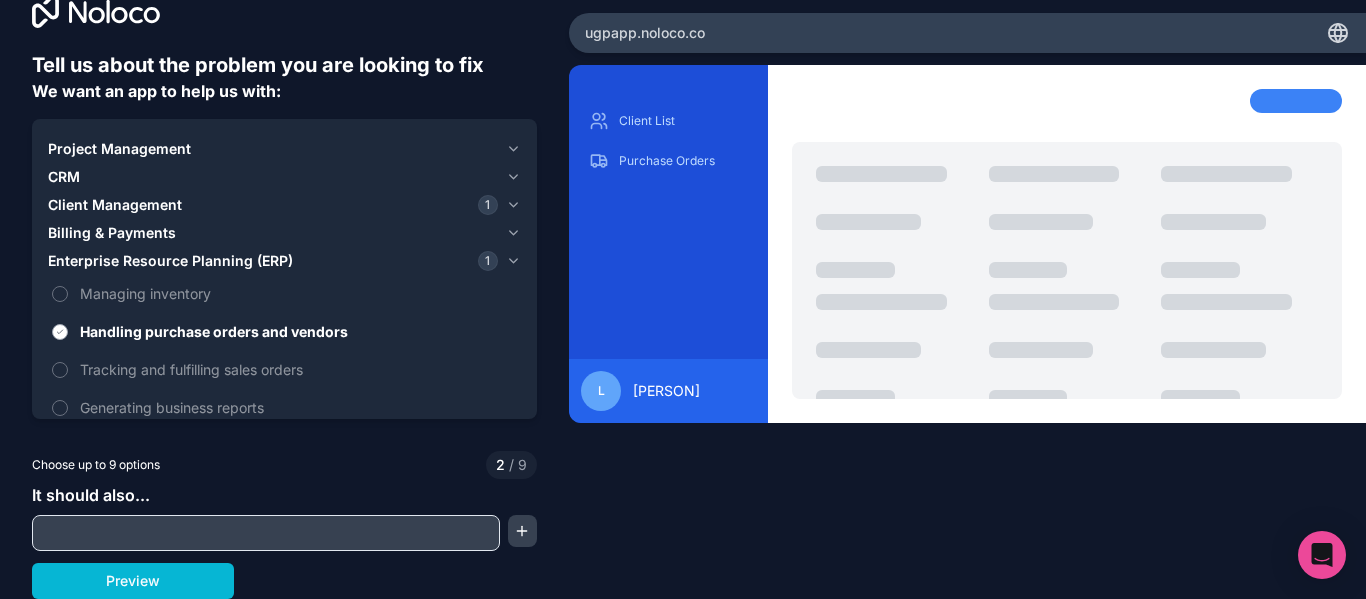 click on "Handling purchase orders and vendors" at bounding box center (60, 332) 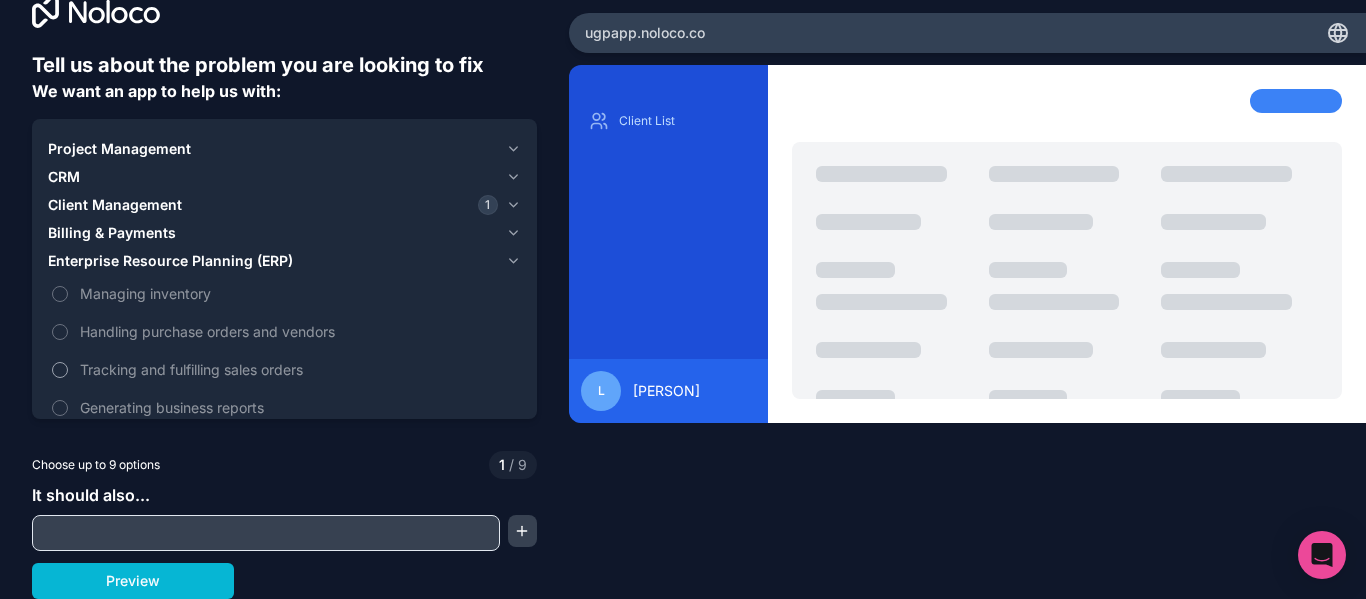 click on "Tracking and fulfilling sales orders" at bounding box center (60, 370) 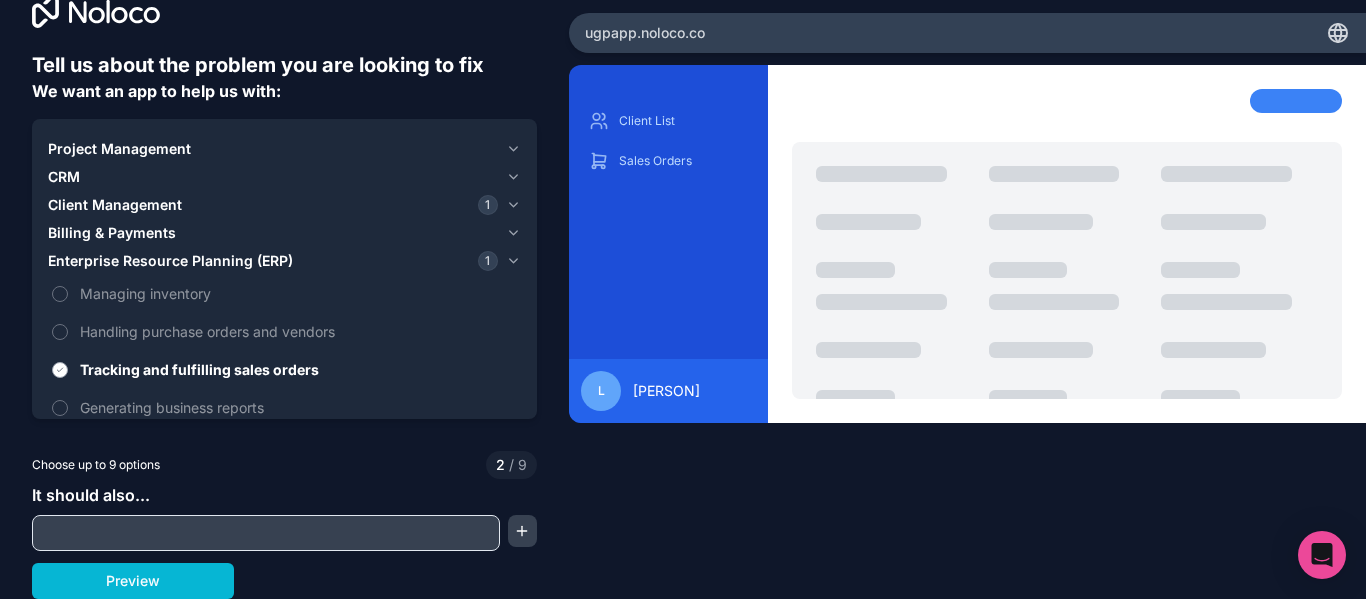 click on "Tracking and fulfilling sales orders" at bounding box center (60, 370) 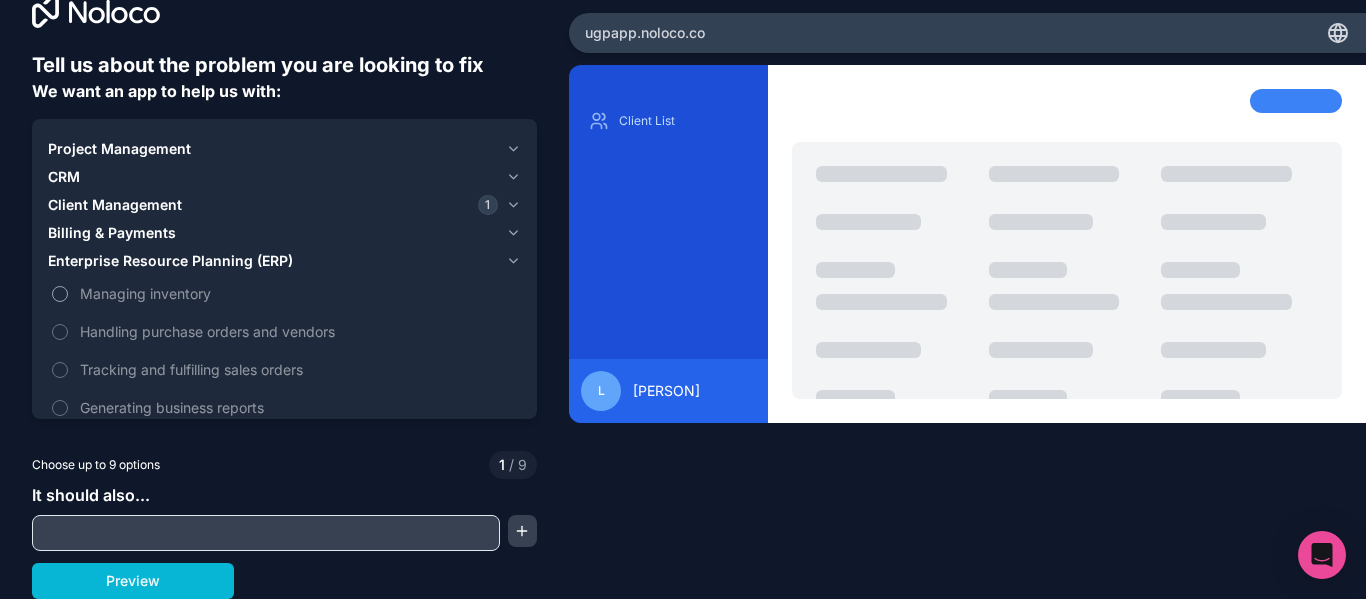 click on "Managing inventory" at bounding box center (284, 293) 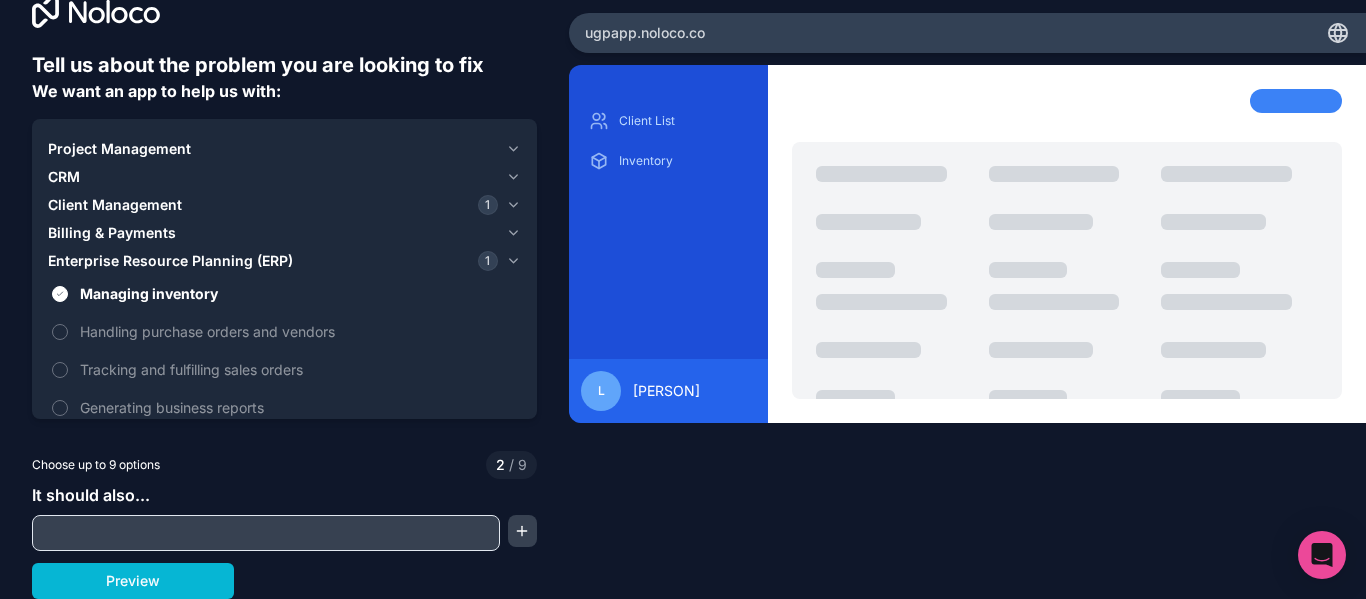 click 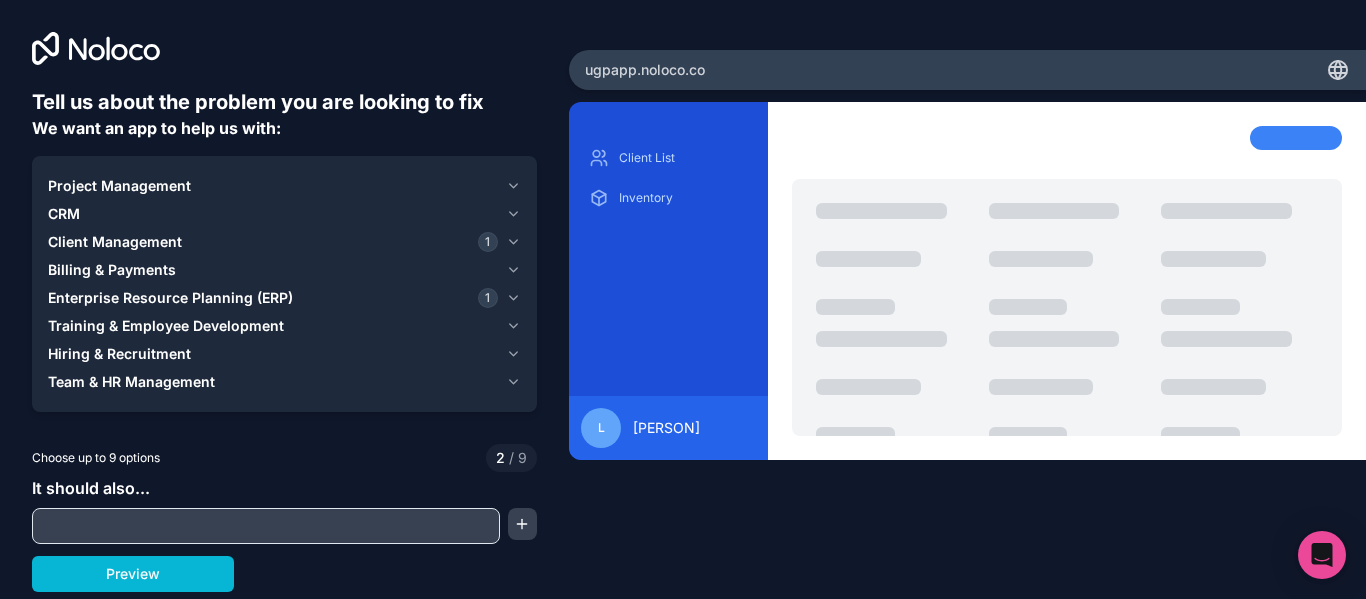 scroll, scrollTop: 0, scrollLeft: 0, axis: both 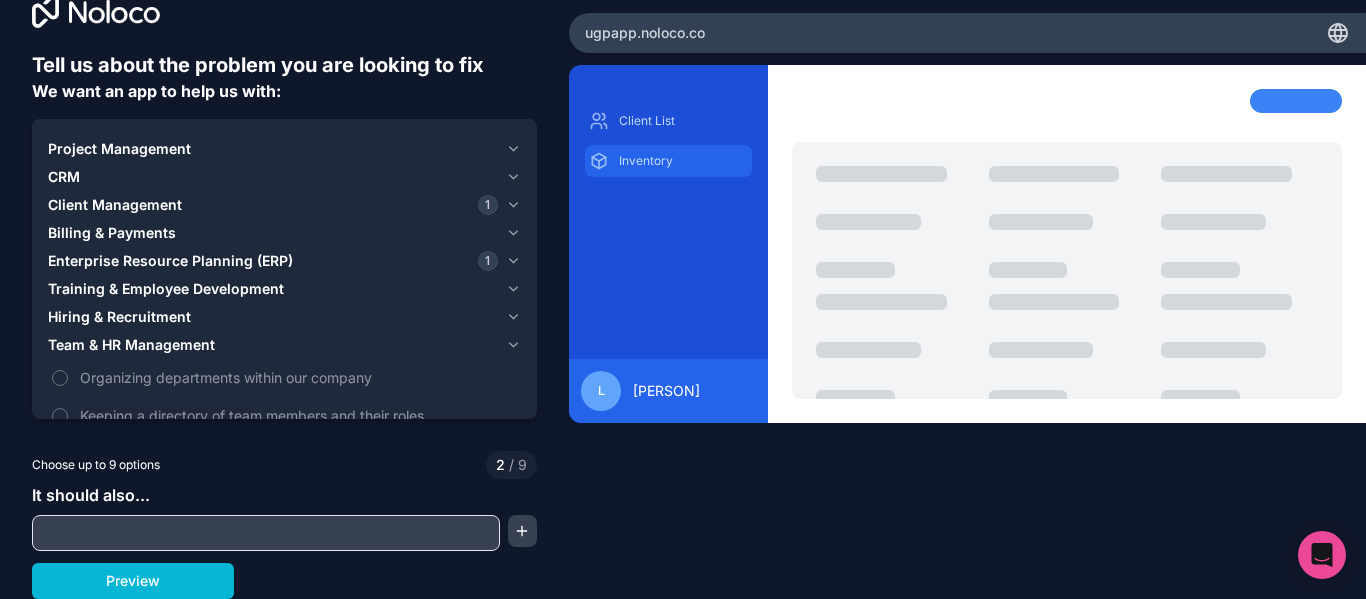 click on "Inventory" at bounding box center [683, 161] 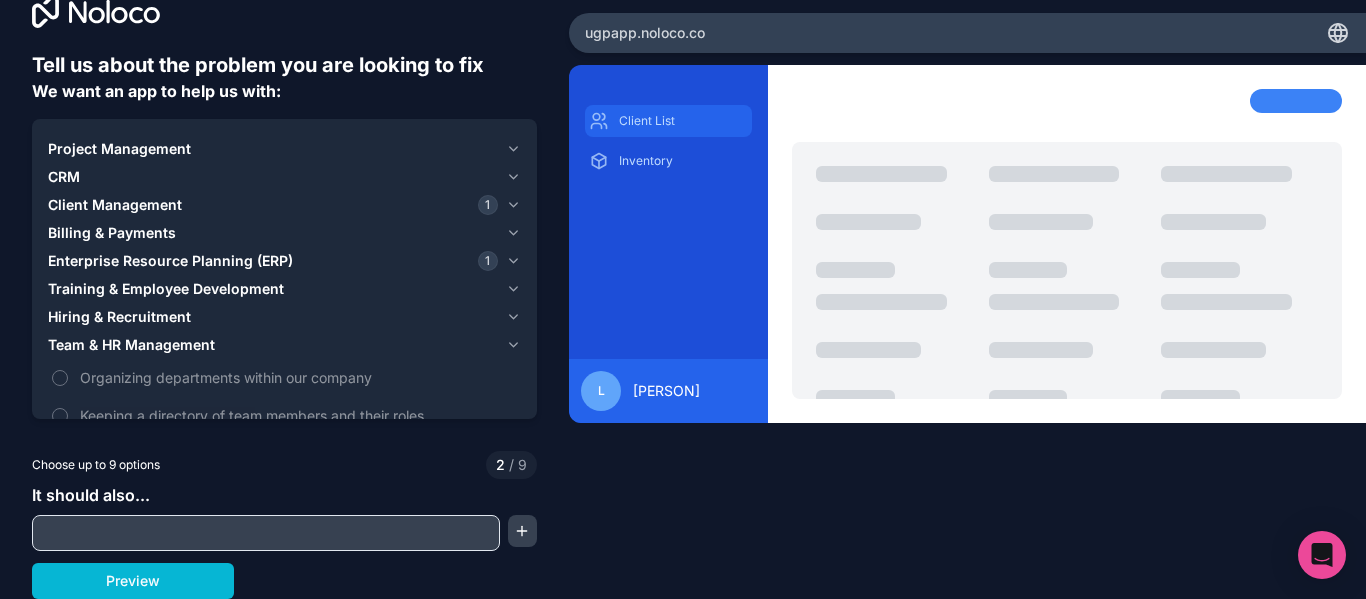 click on "Client List" at bounding box center [668, 121] 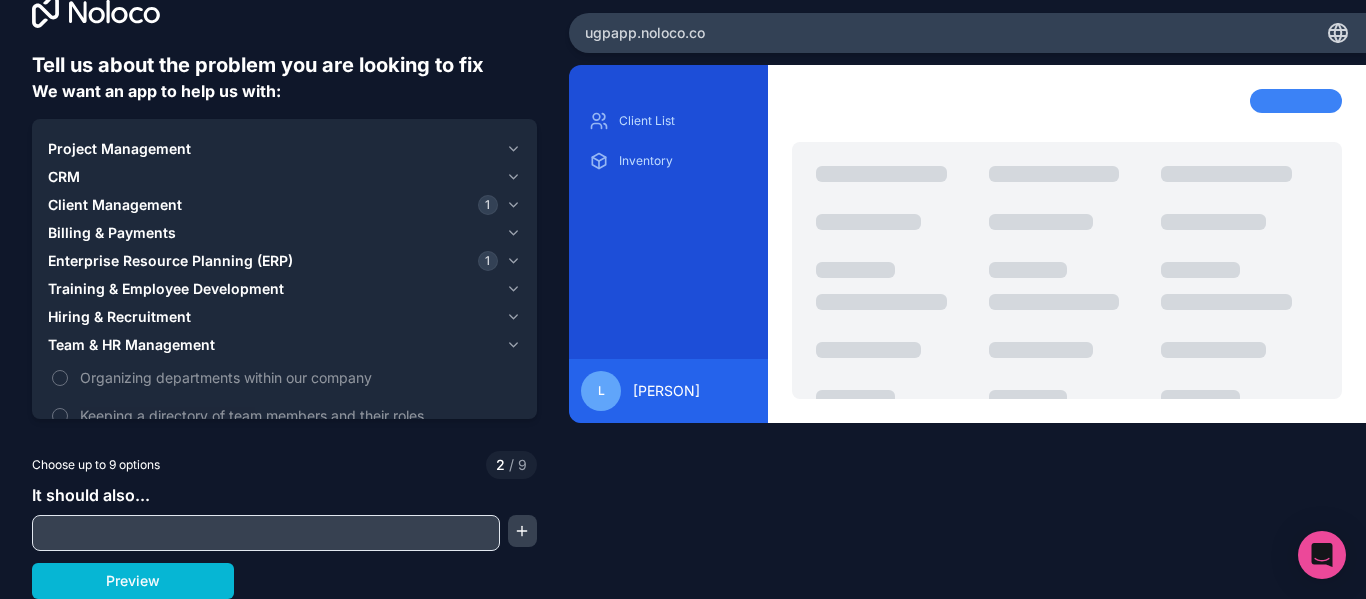 click on "Hiring & Recruitment" at bounding box center (273, 317) 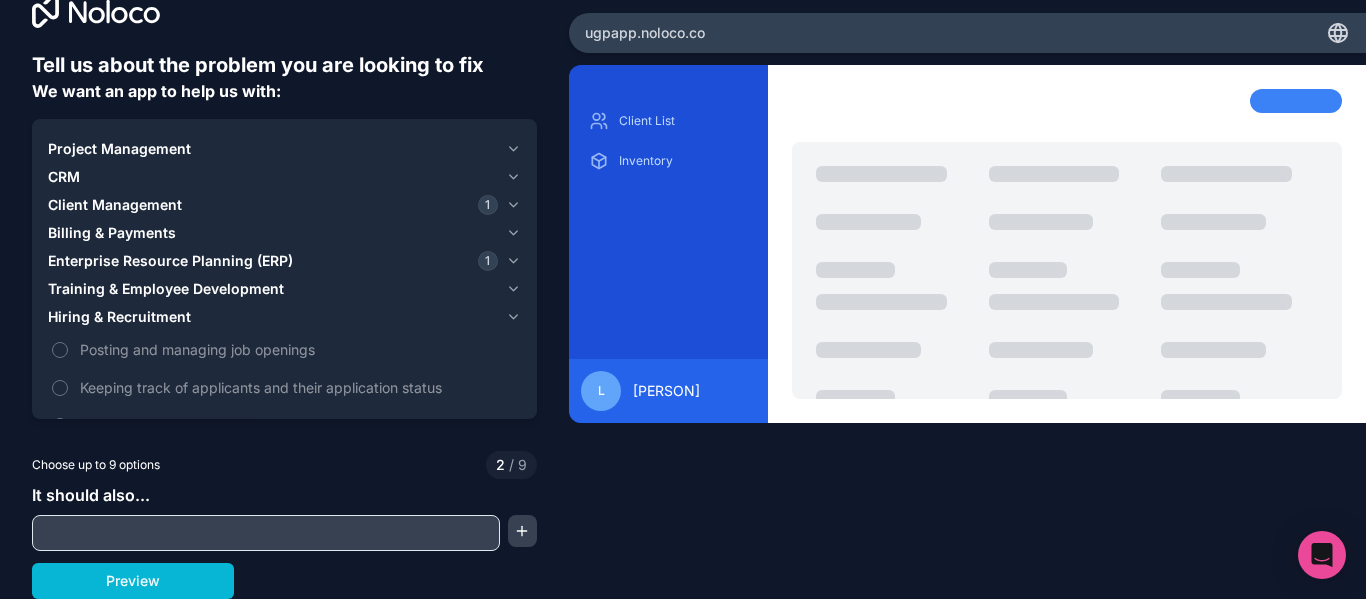 click on "Training & Employee Development" at bounding box center (166, 289) 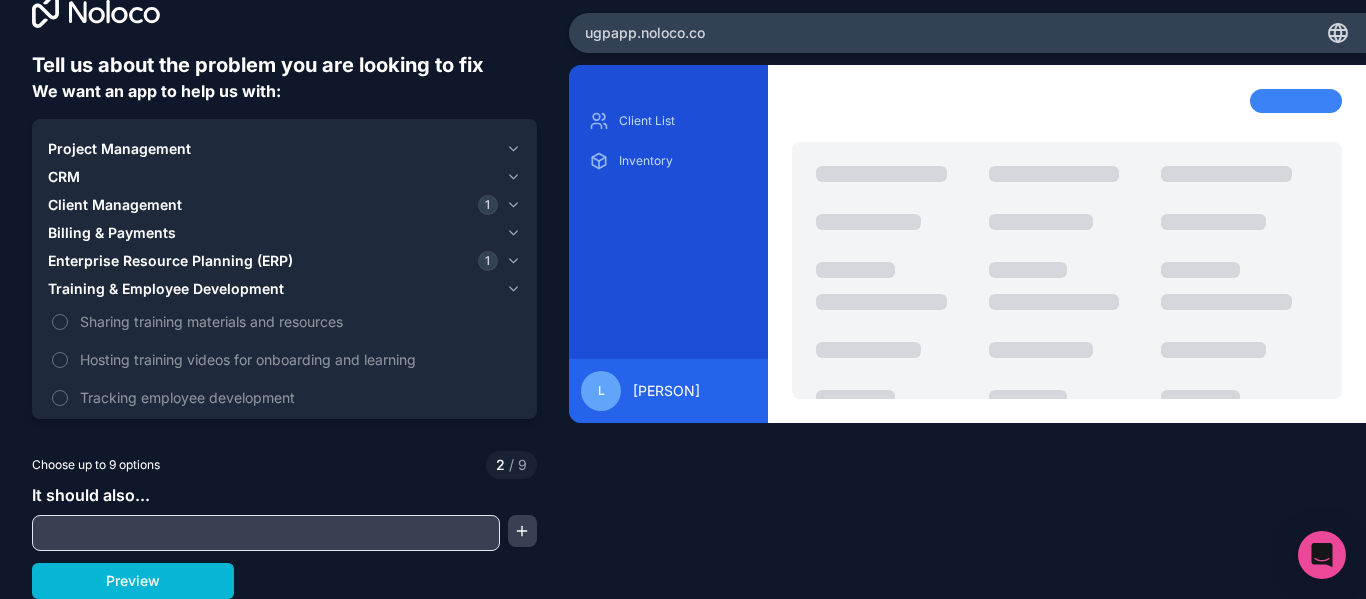 click on "Billing & Payments" at bounding box center (112, 233) 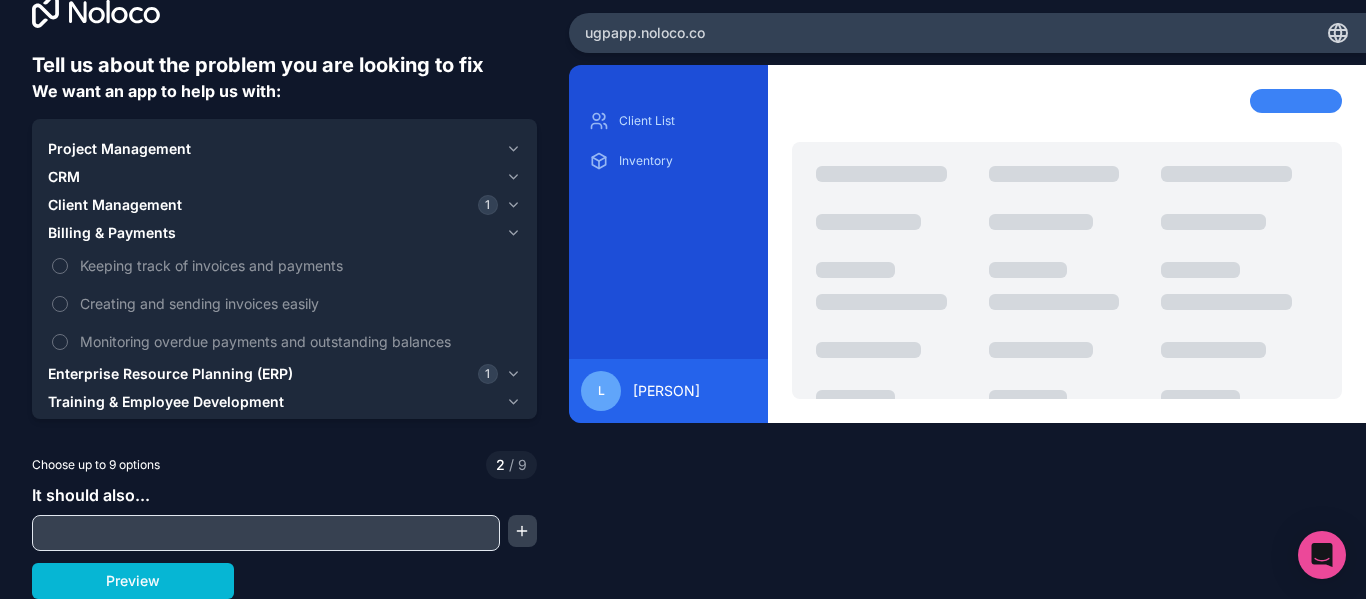 click on "Client Management" at bounding box center (115, 205) 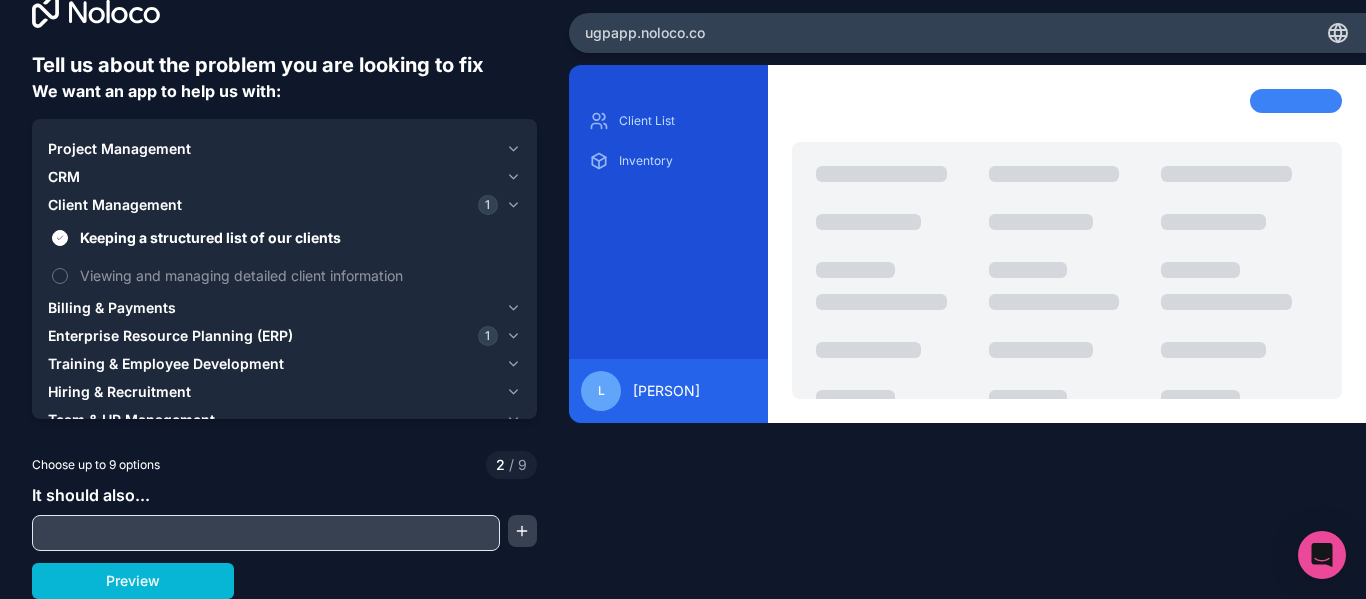 click on "Client Management" at bounding box center (115, 205) 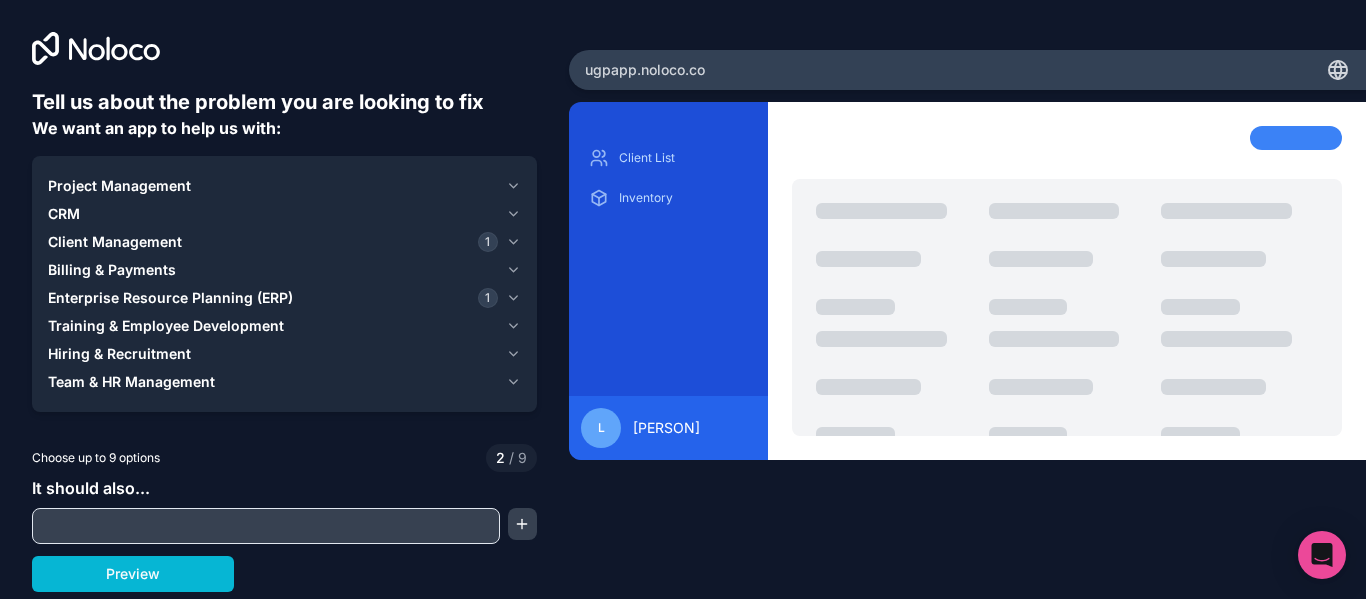 scroll, scrollTop: 0, scrollLeft: 0, axis: both 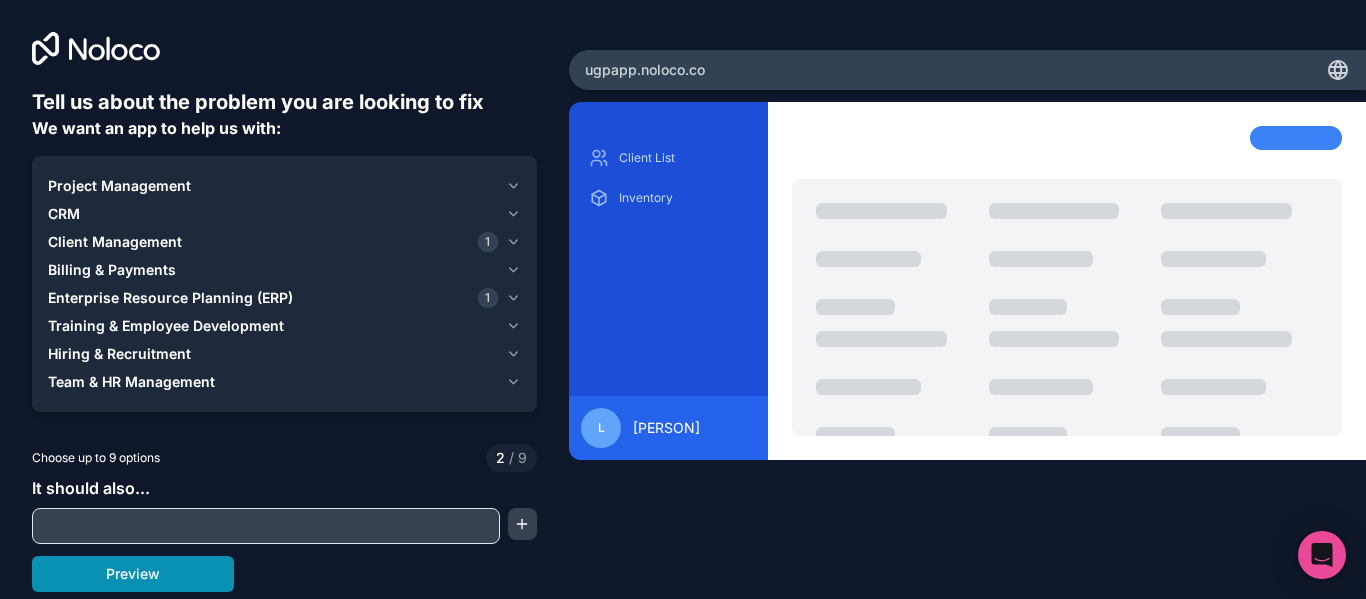 click on "Preview" at bounding box center [133, 574] 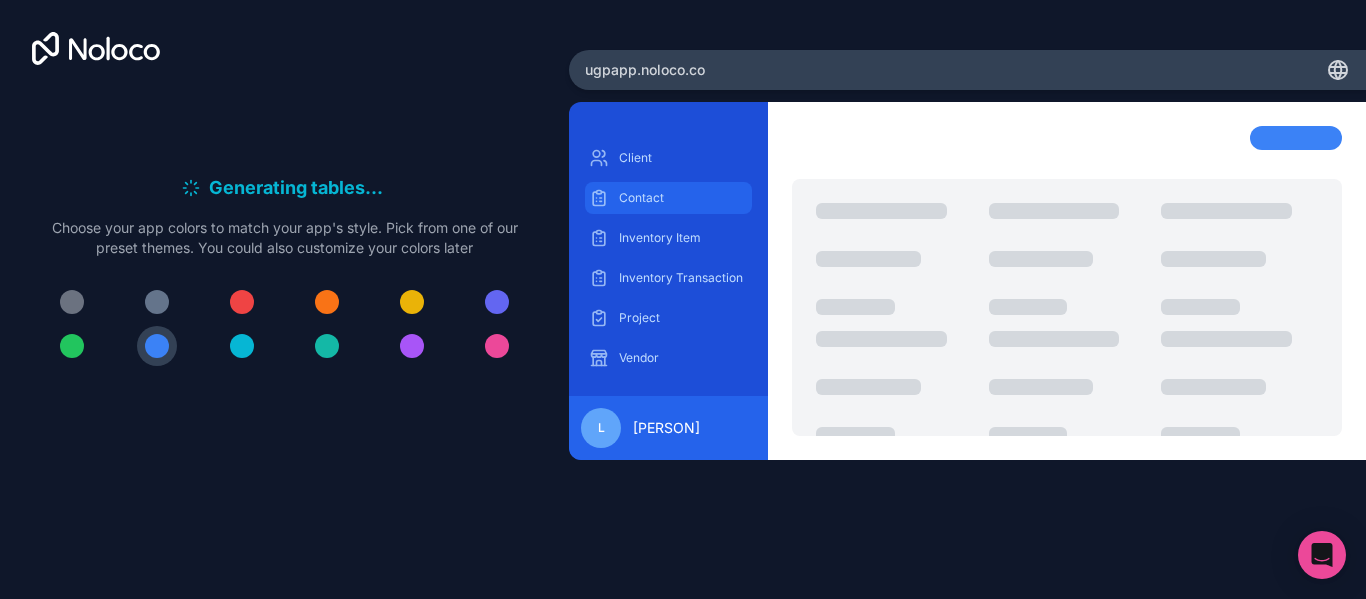 click on "Contact" at bounding box center [683, 198] 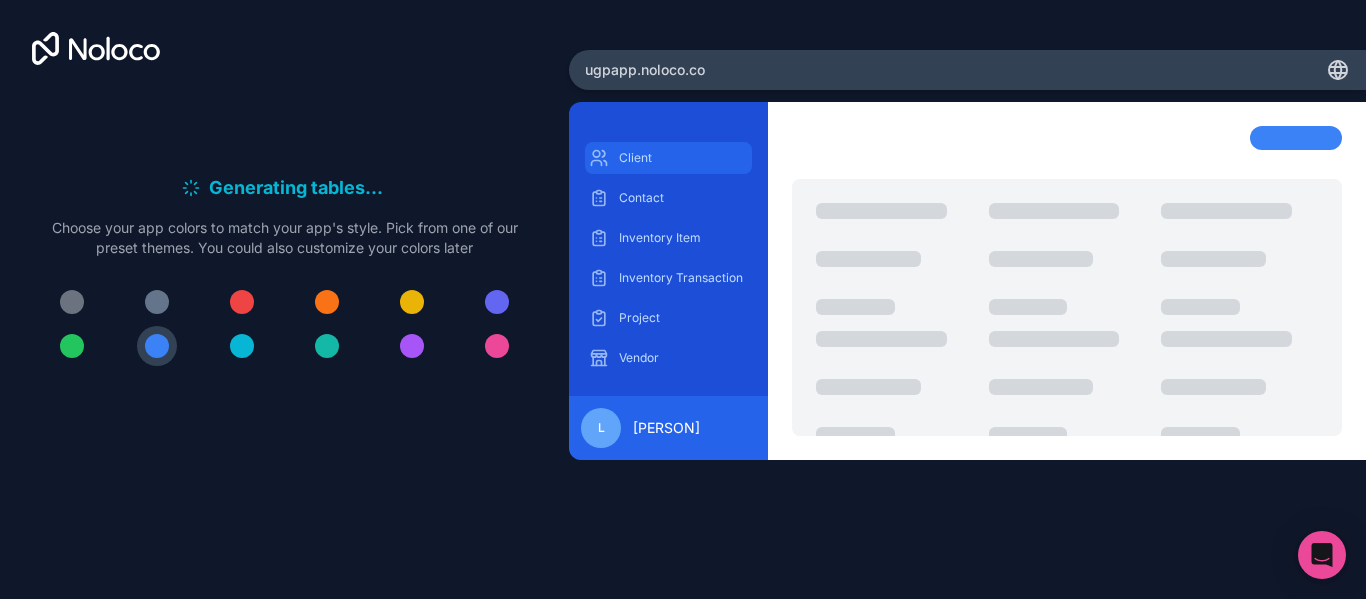 click on "Client" at bounding box center (668, 158) 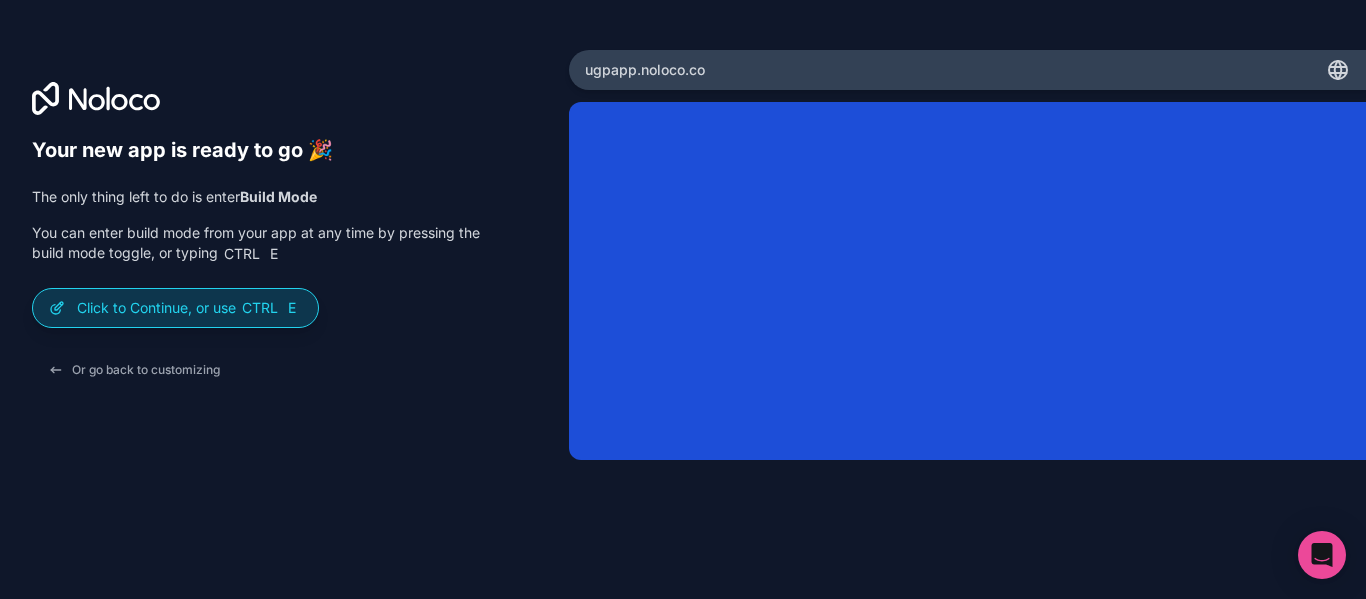click on "Click to Continue, or use Ctrl E" at bounding box center [189, 308] 